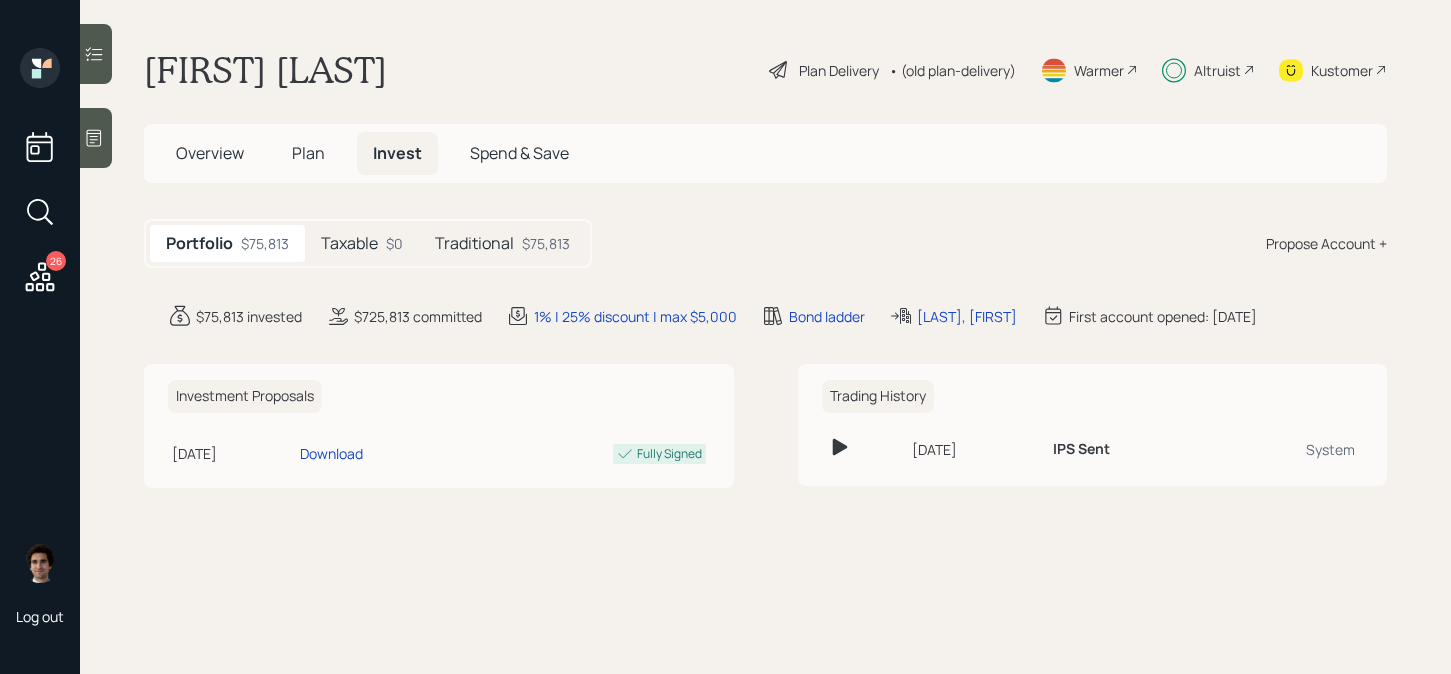 scroll, scrollTop: 0, scrollLeft: 0, axis: both 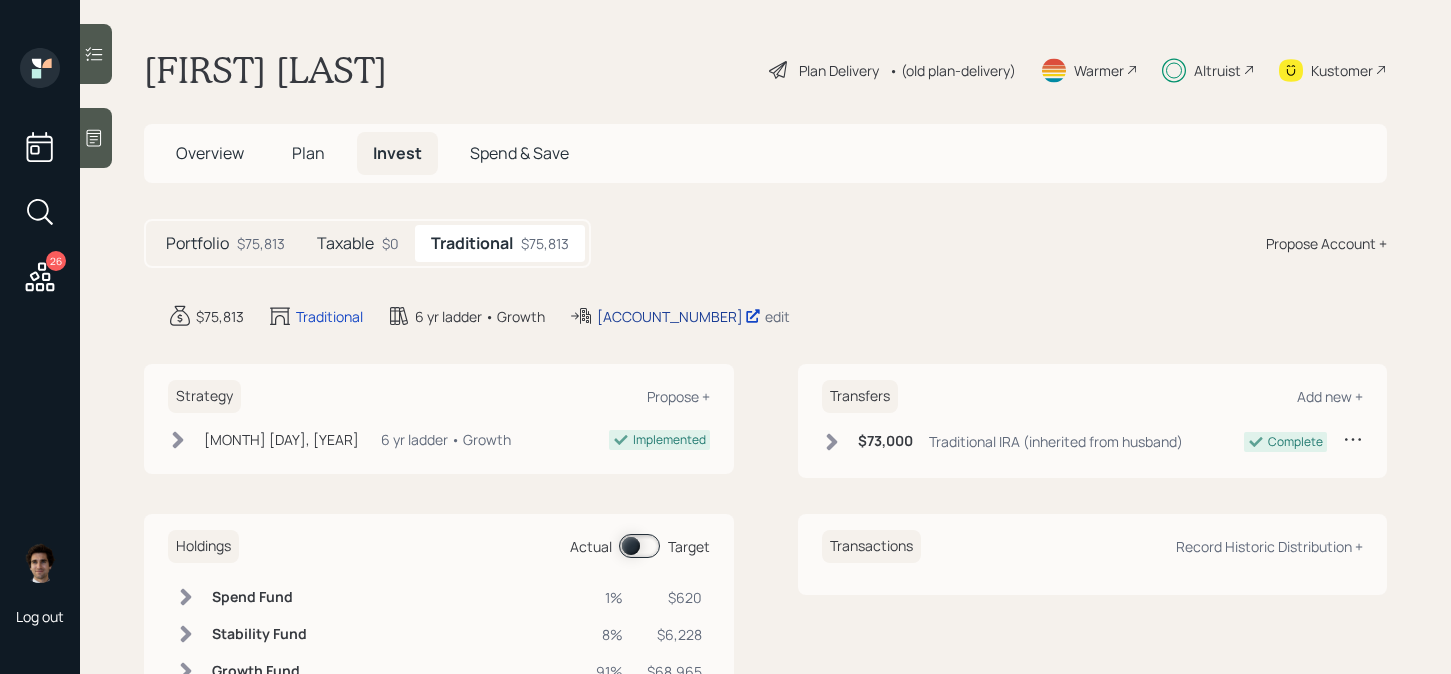 click on "10126272" at bounding box center [679, 316] 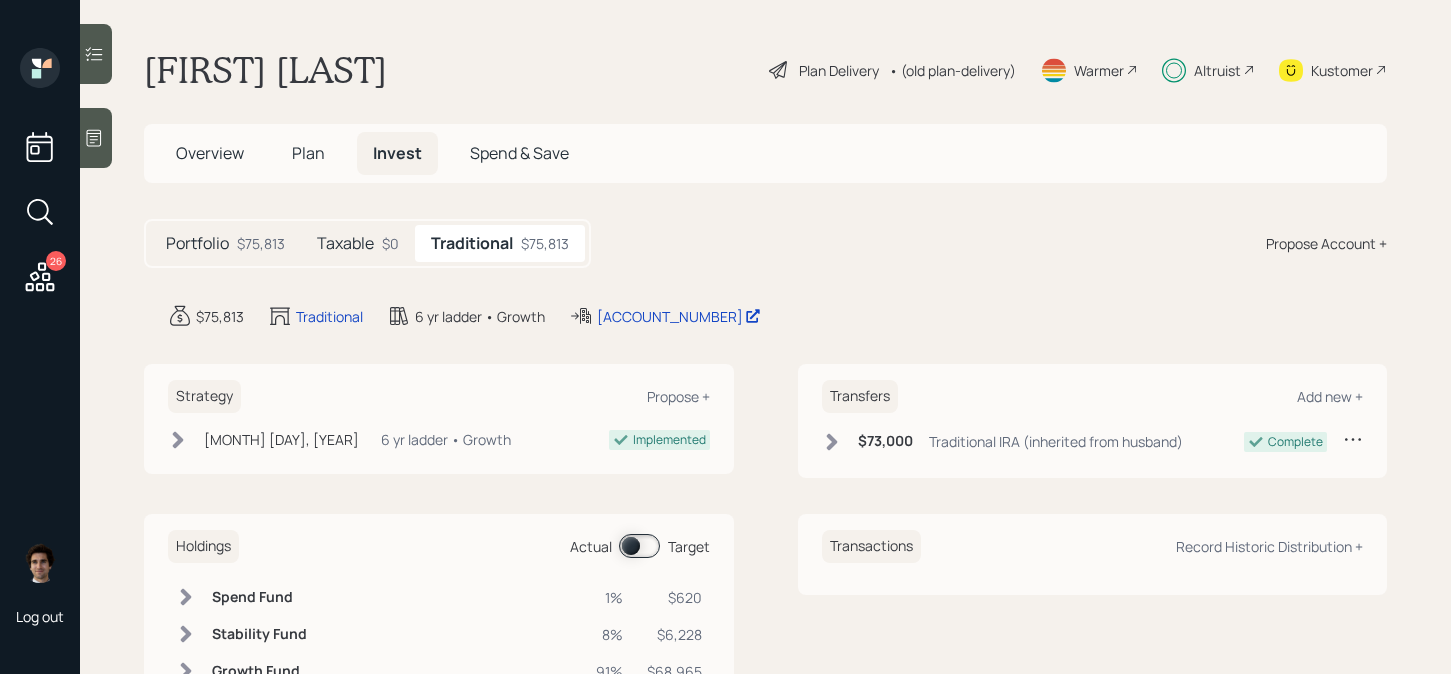 click on "Portfolio" at bounding box center (197, 243) 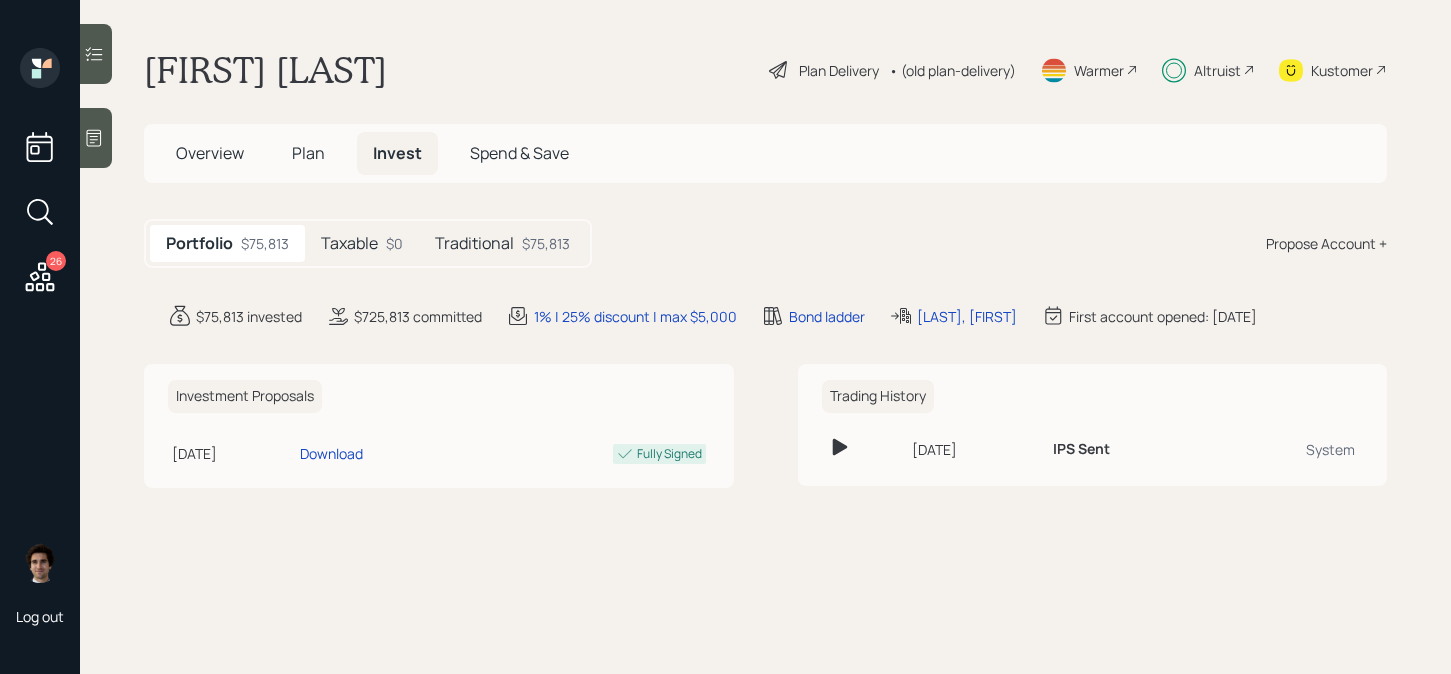 click on "Plan" at bounding box center (308, 153) 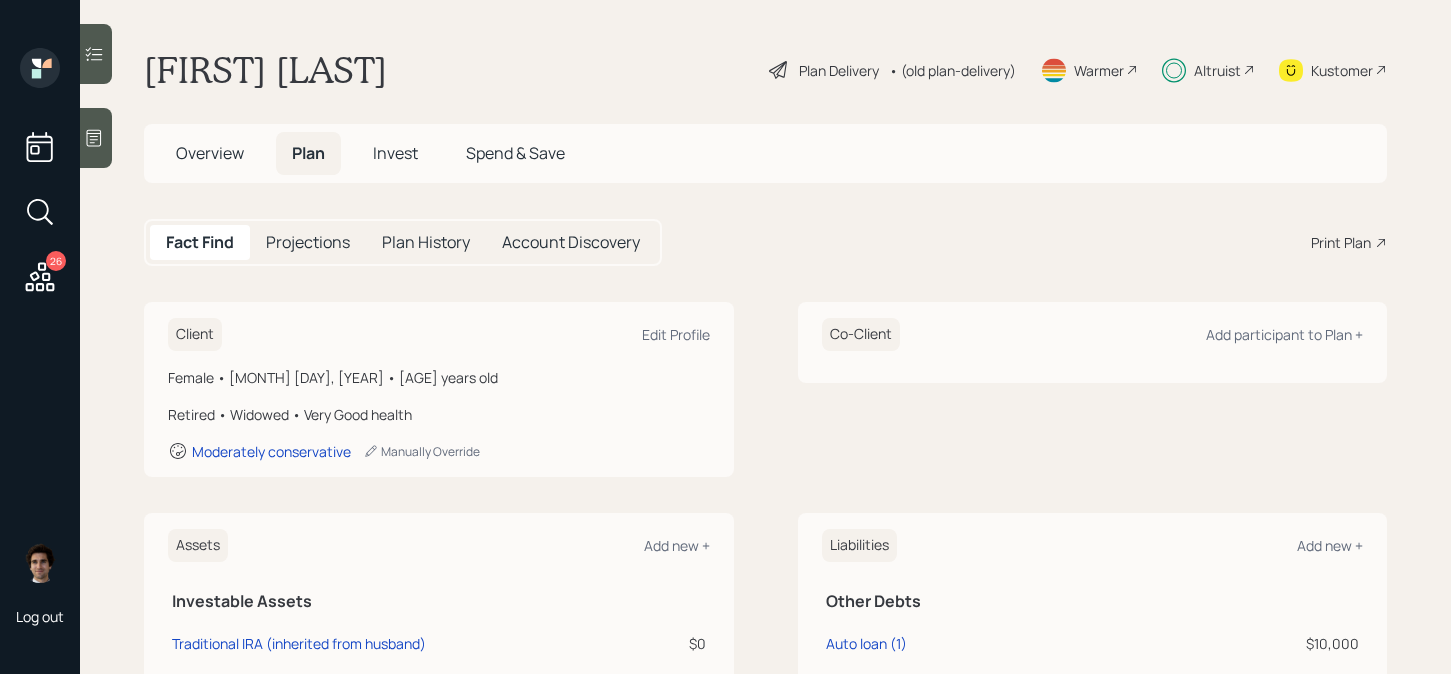 click on "Overview" at bounding box center [210, 153] 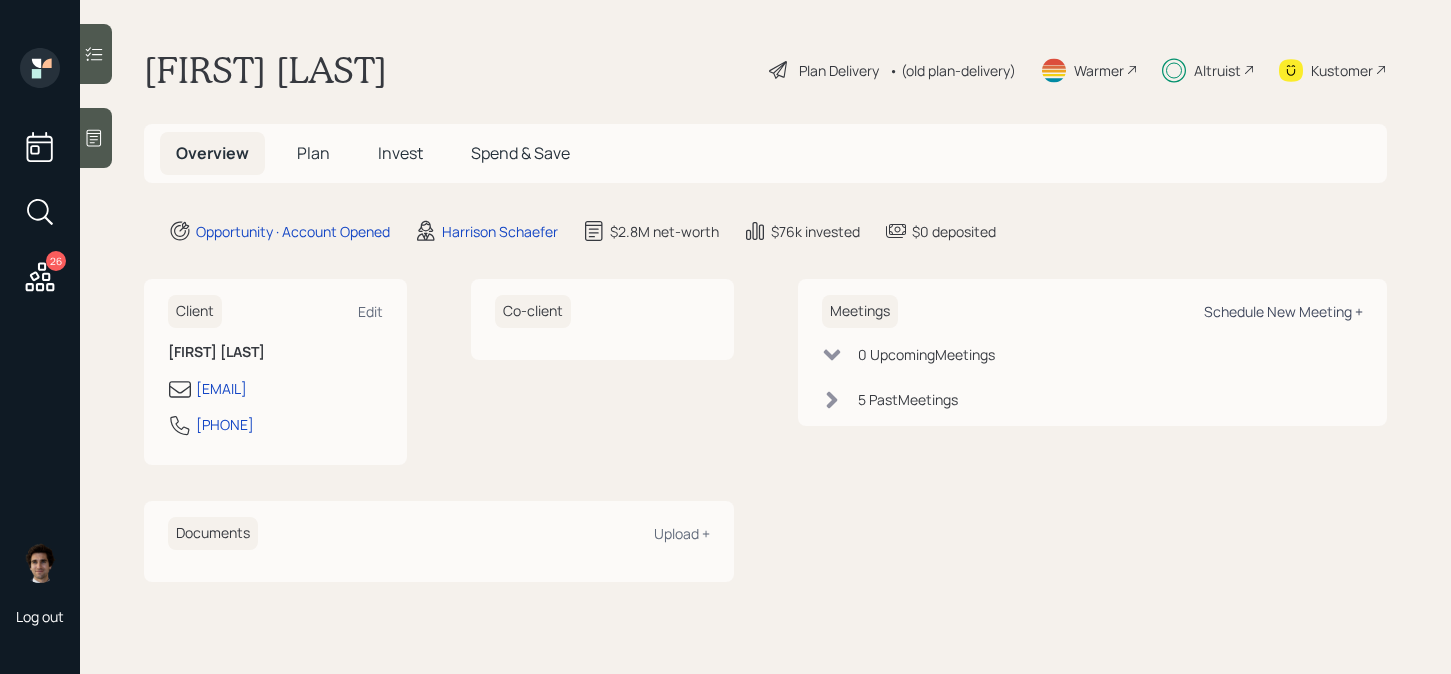 click on "Schedule New Meeting +" at bounding box center (1283, 311) 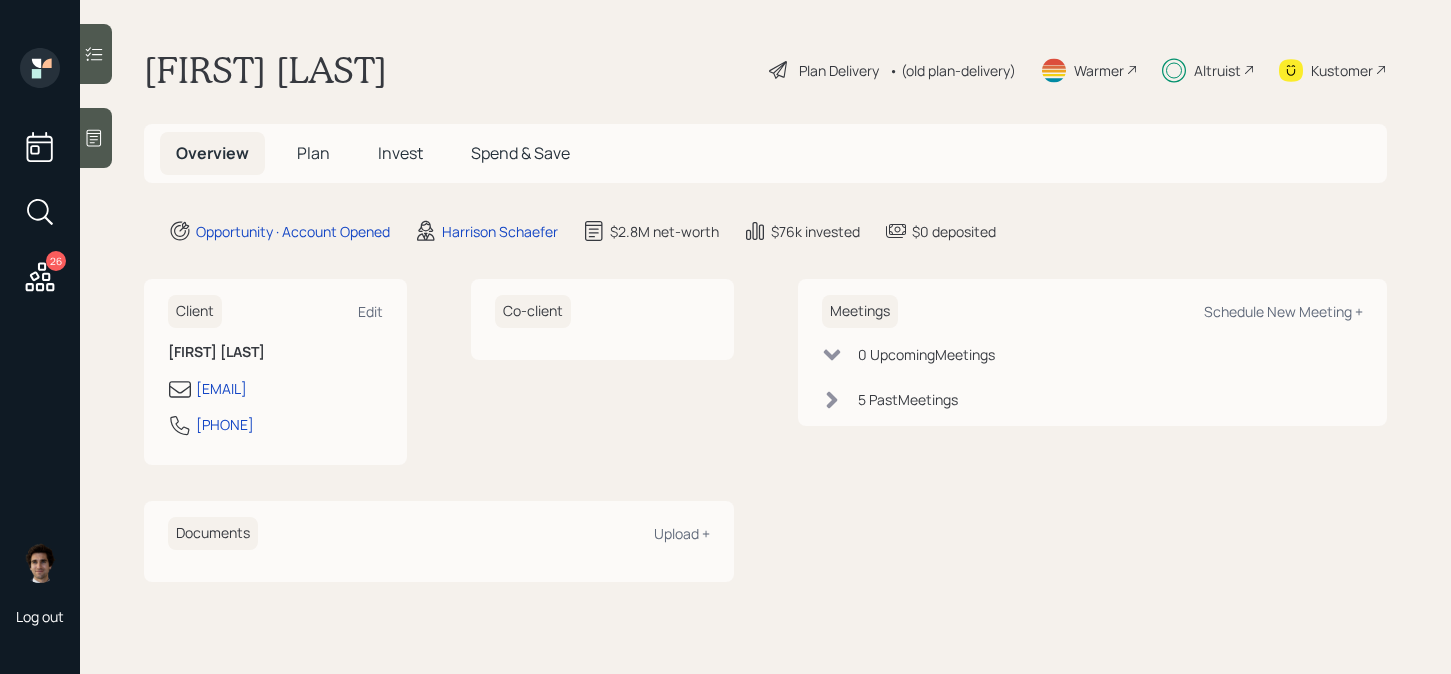 select on "59554aeb-d739-4552-90b9-0d27d70b4bf7" 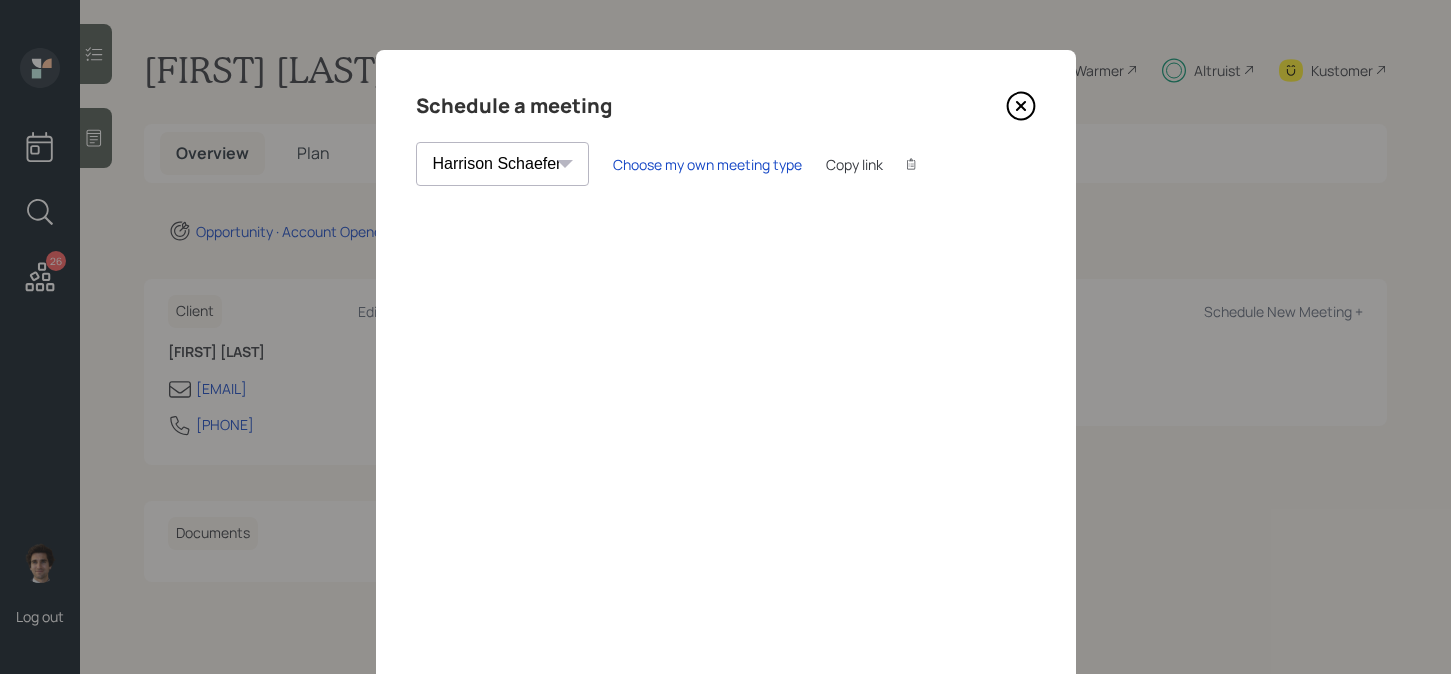 click 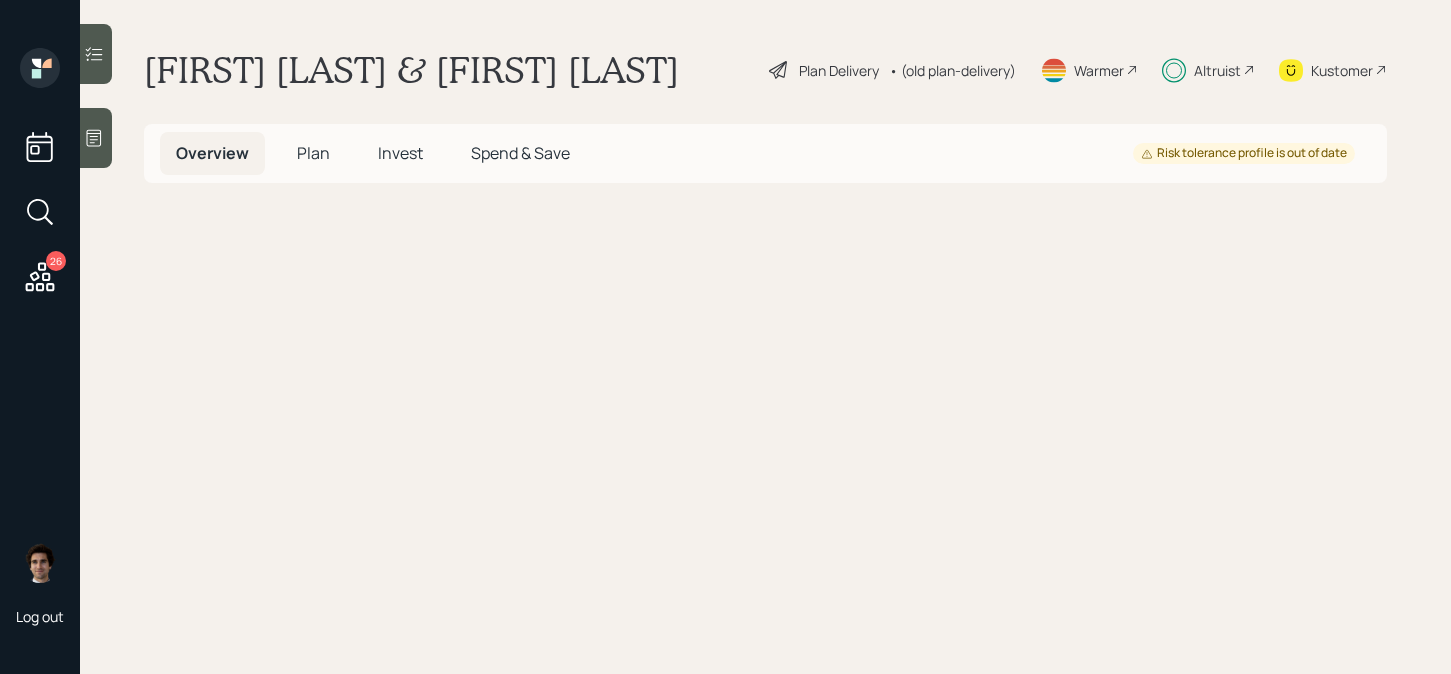 scroll, scrollTop: 0, scrollLeft: 0, axis: both 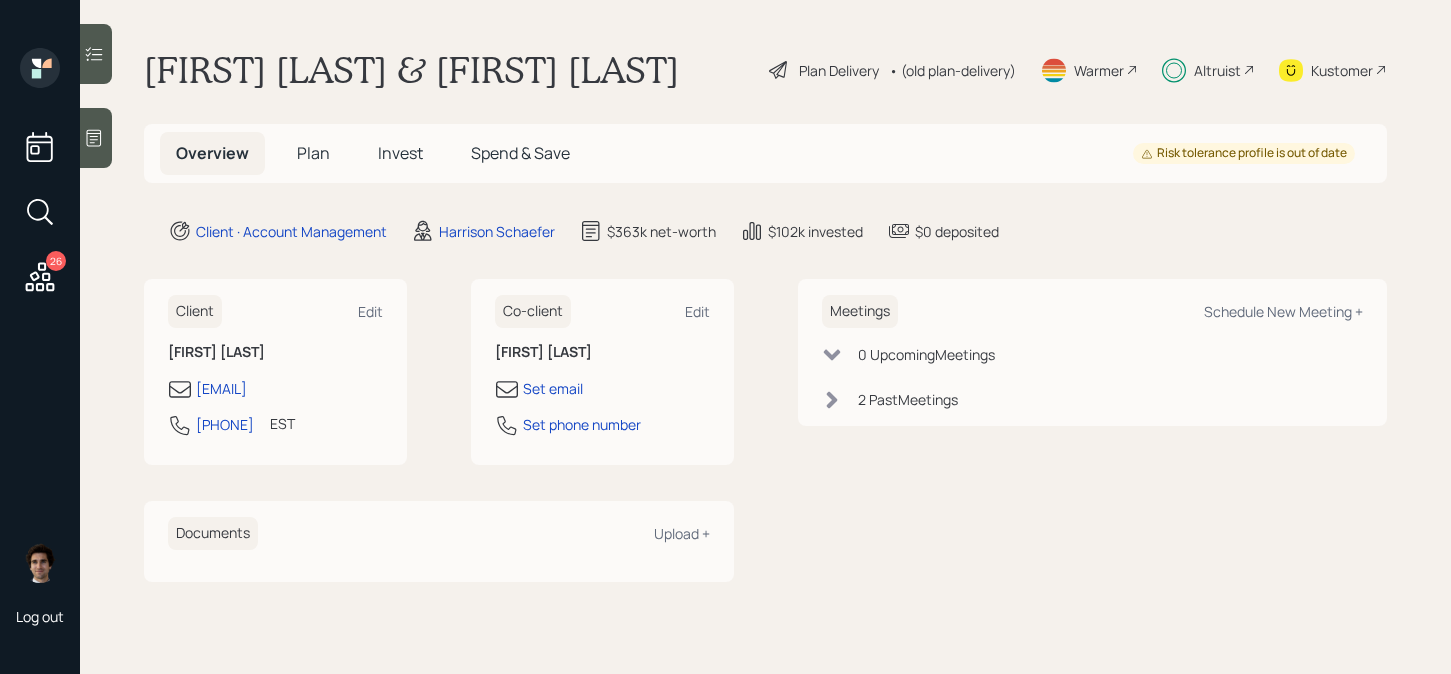 click on "Invest" at bounding box center [400, 153] 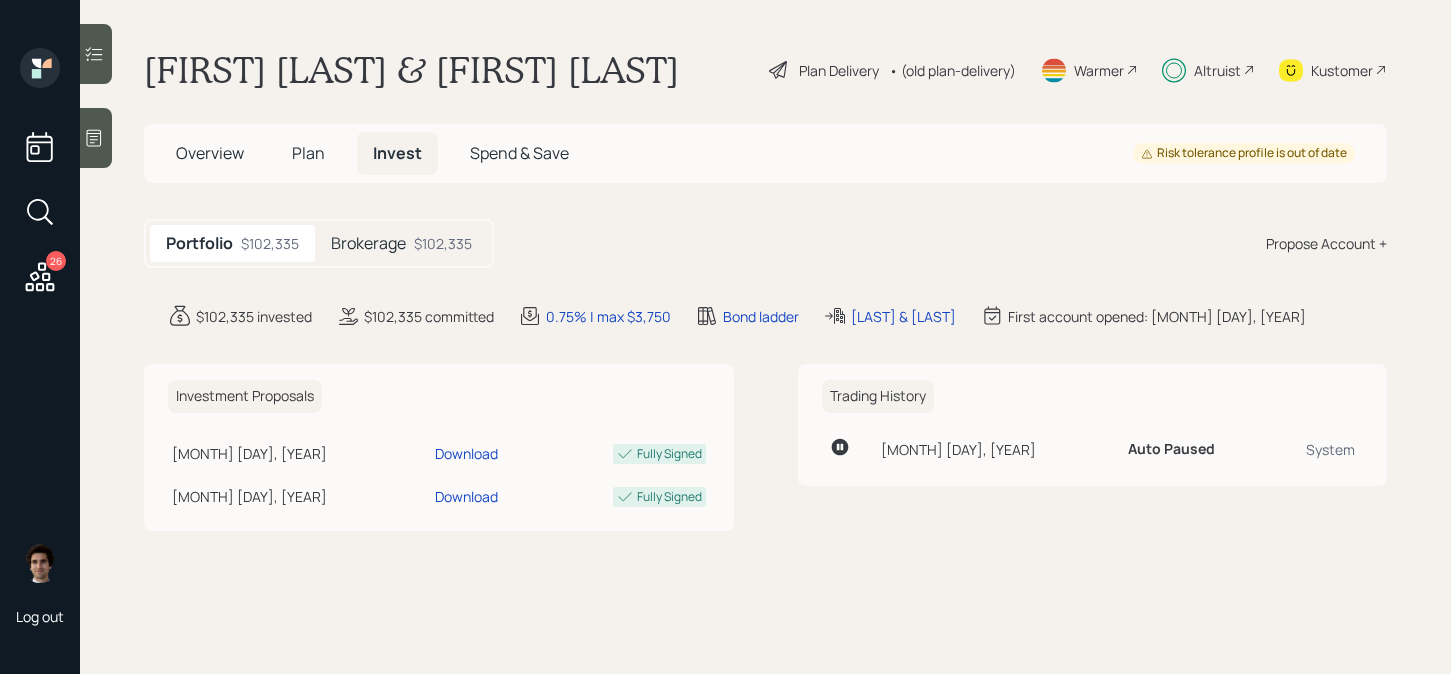 click on "Brokerage $102,335" at bounding box center (401, 243) 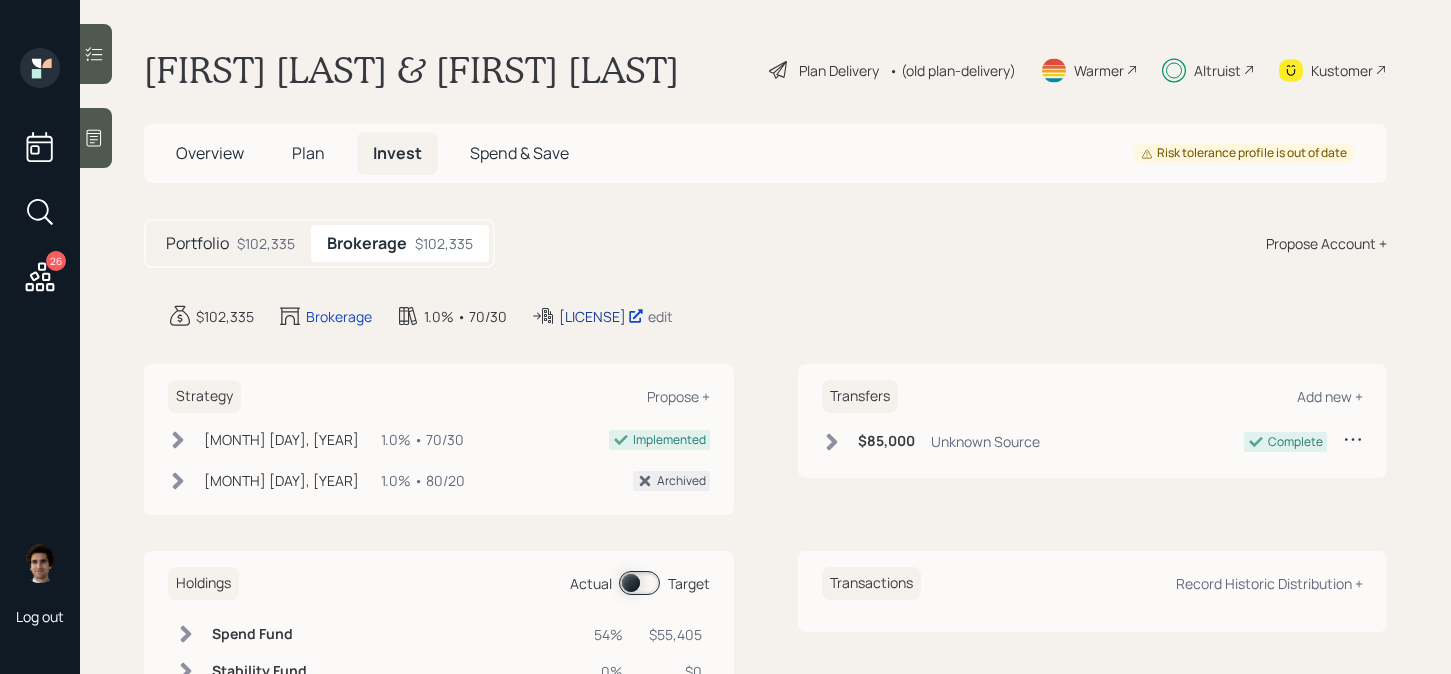 click on "[LICENSE]" at bounding box center (601, 316) 